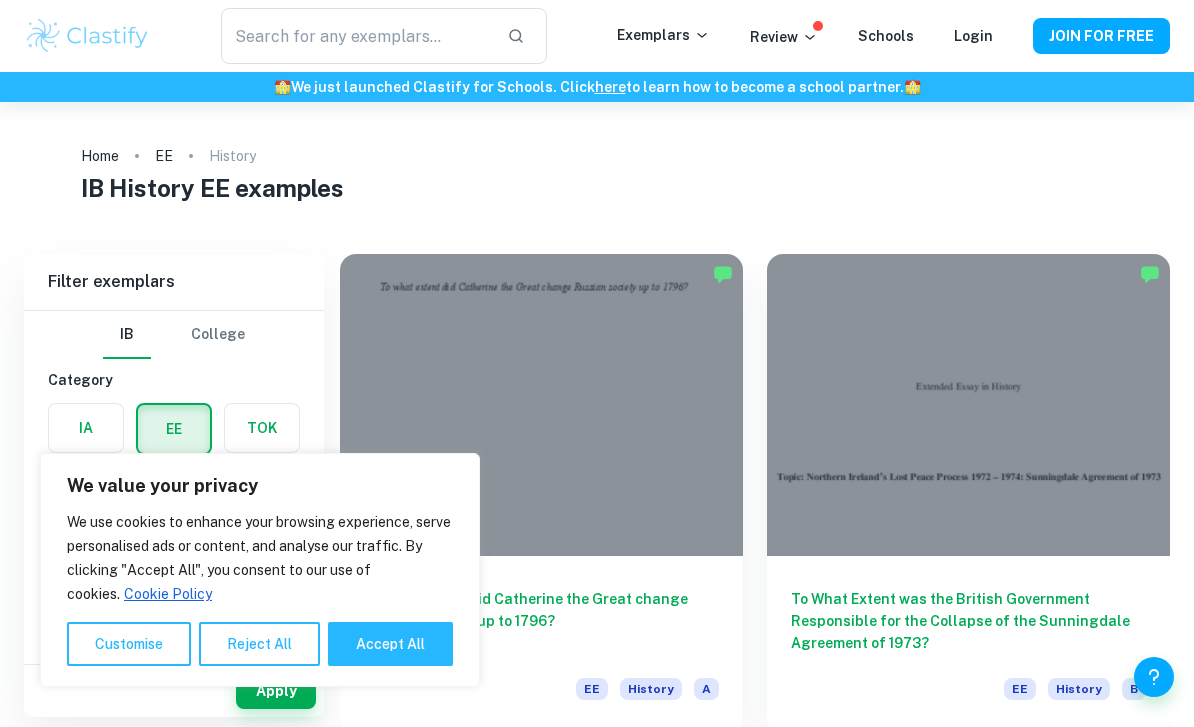scroll, scrollTop: 0, scrollLeft: 0, axis: both 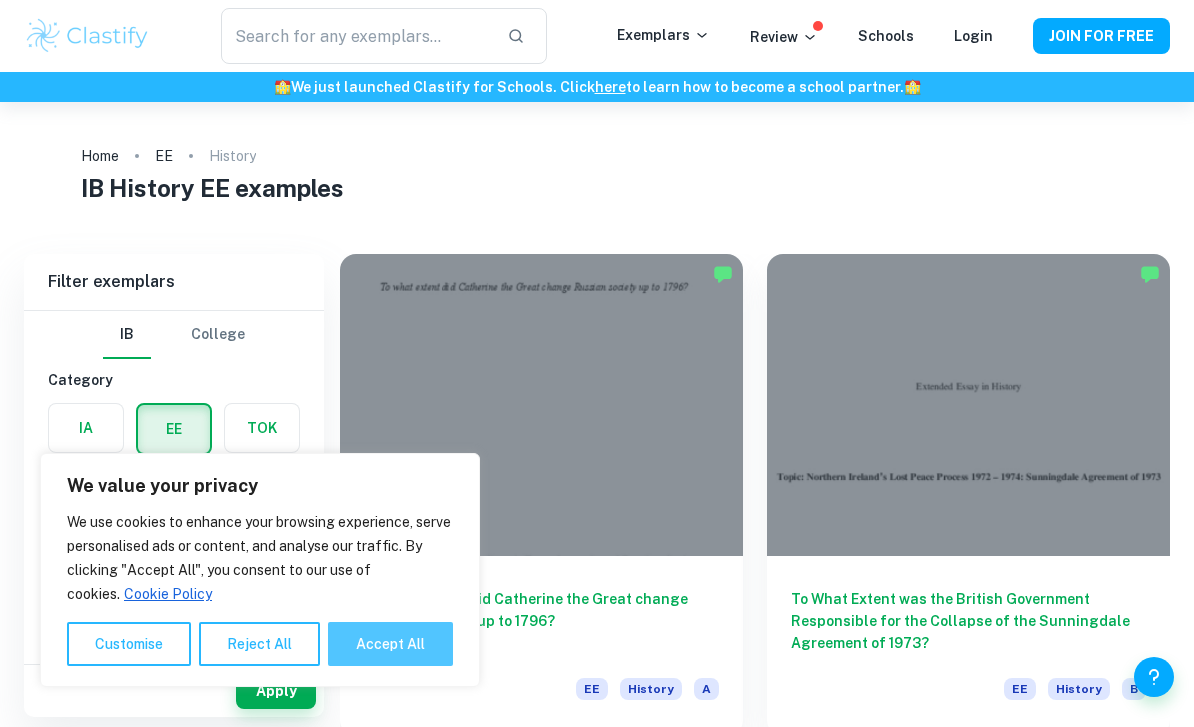 click on "Accept All" at bounding box center (390, 644) 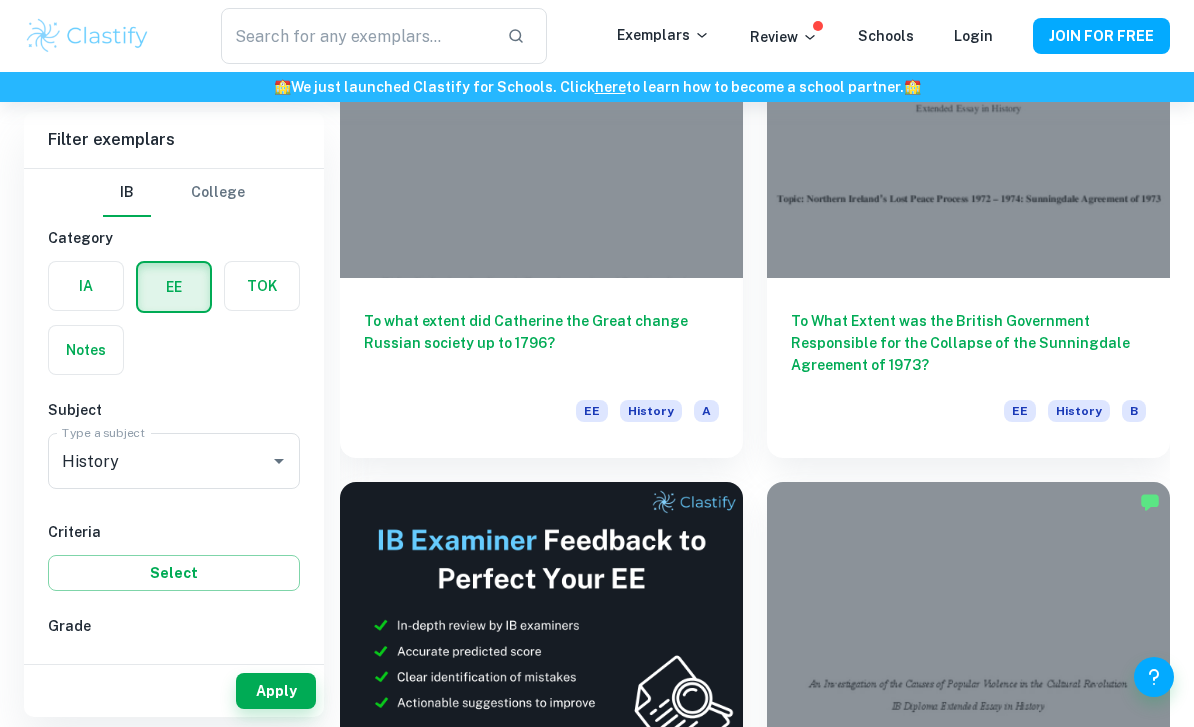 scroll, scrollTop: 0, scrollLeft: 0, axis: both 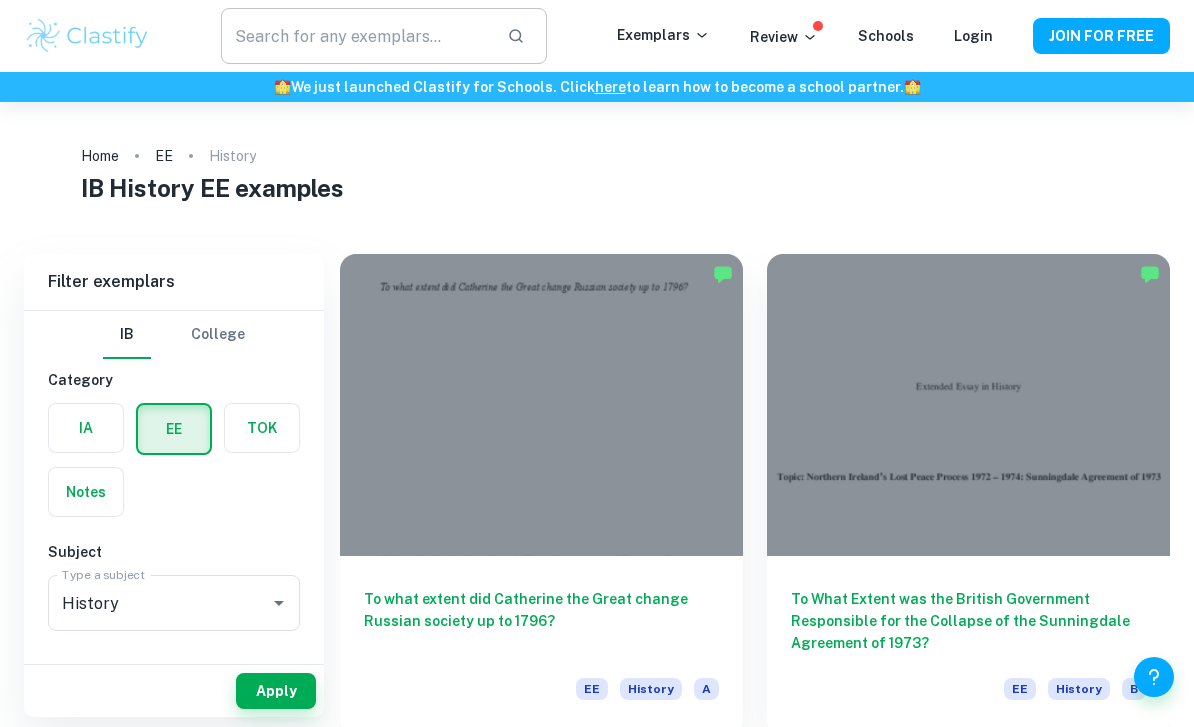 click at bounding box center (356, 36) 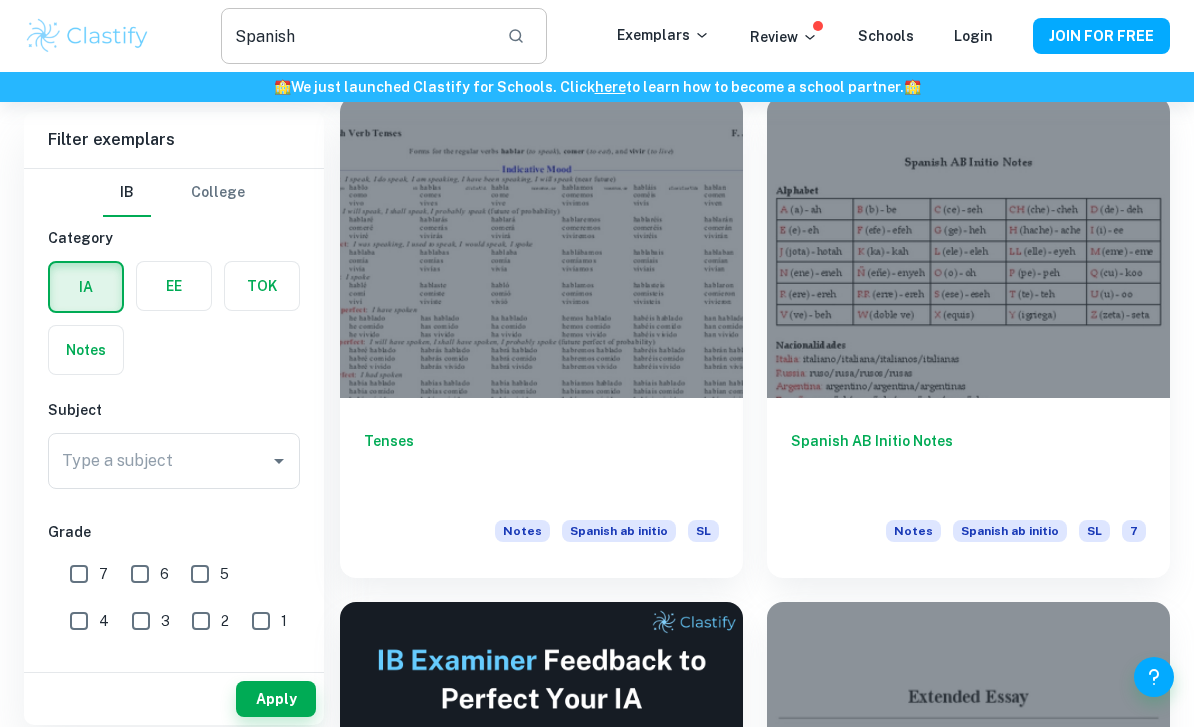 scroll, scrollTop: 0, scrollLeft: 0, axis: both 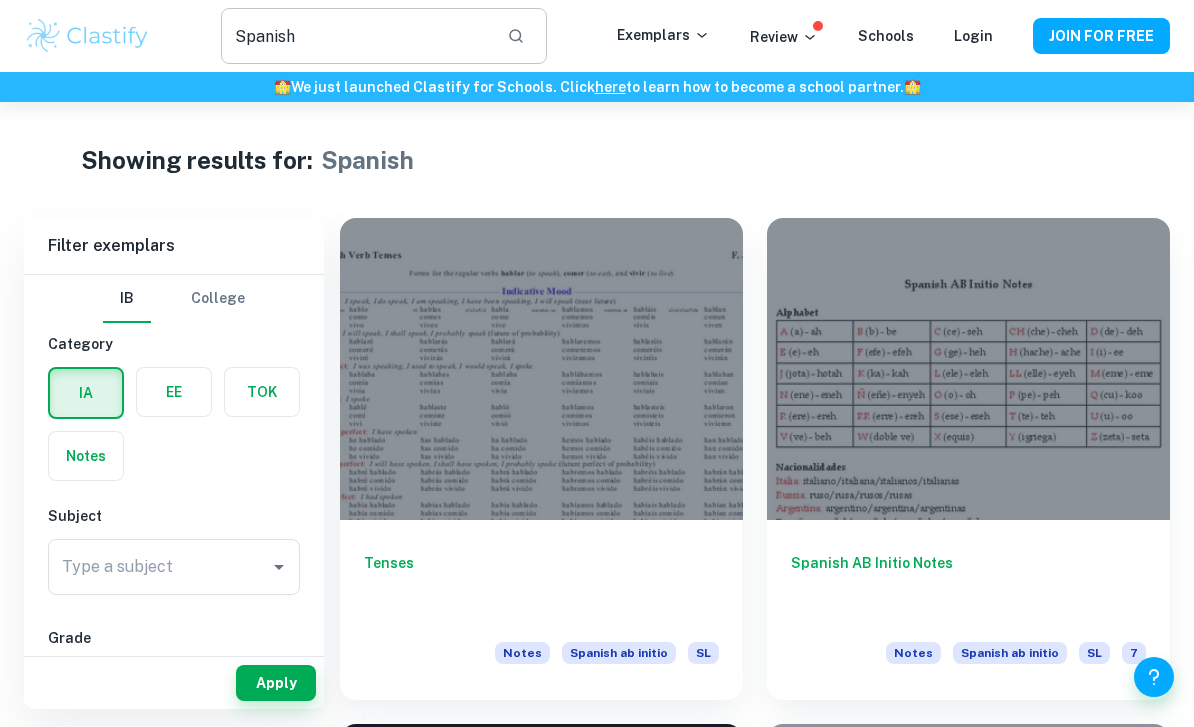 click on "Spanish" at bounding box center (356, 36) 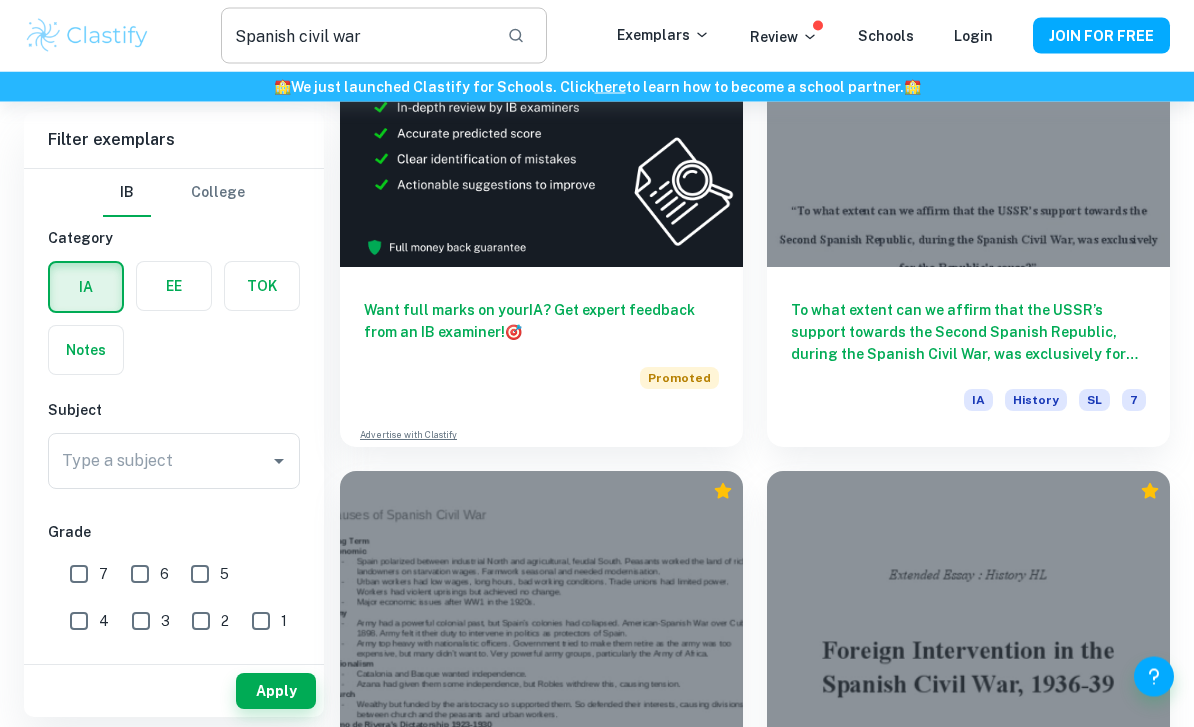 scroll, scrollTop: 985, scrollLeft: 0, axis: vertical 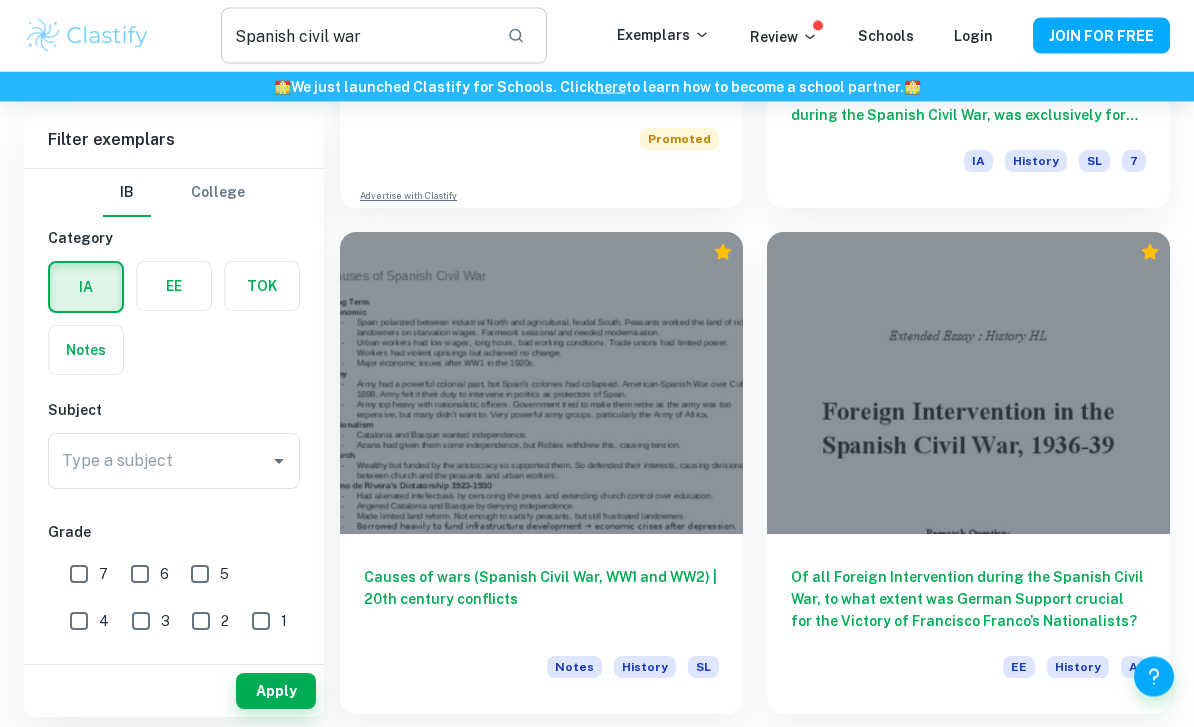 click on "Spanish civil war" at bounding box center [356, 36] 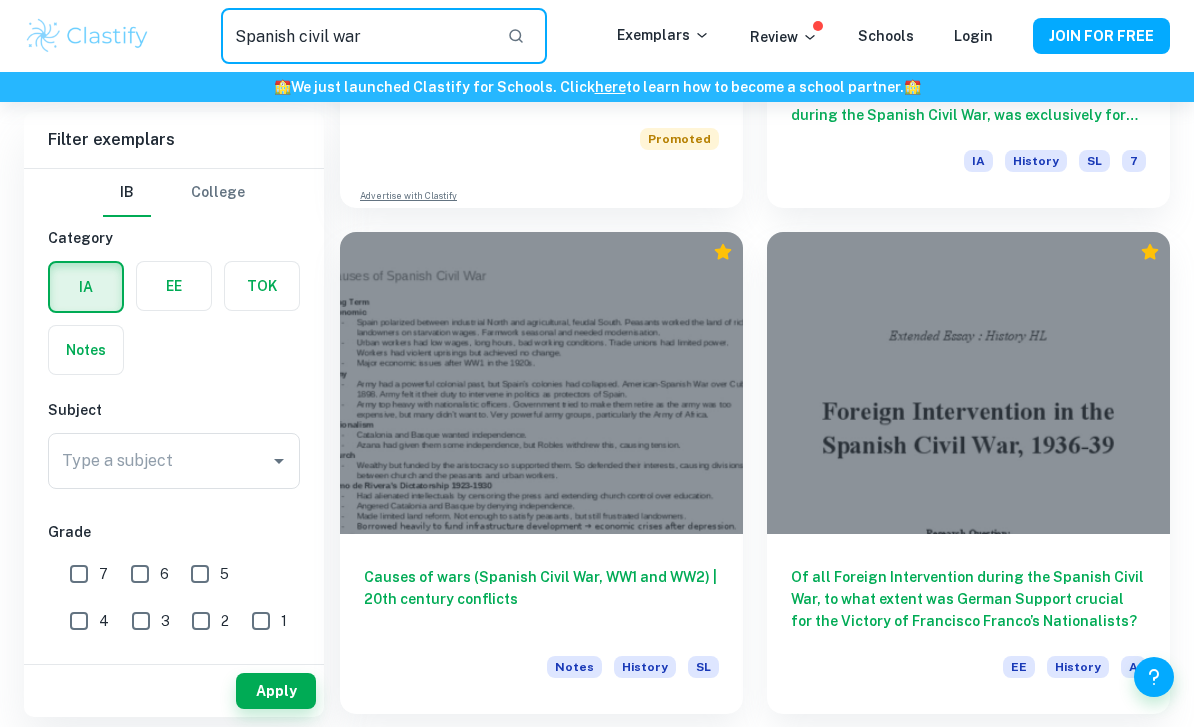 click on "Spanish civil war" at bounding box center [356, 36] 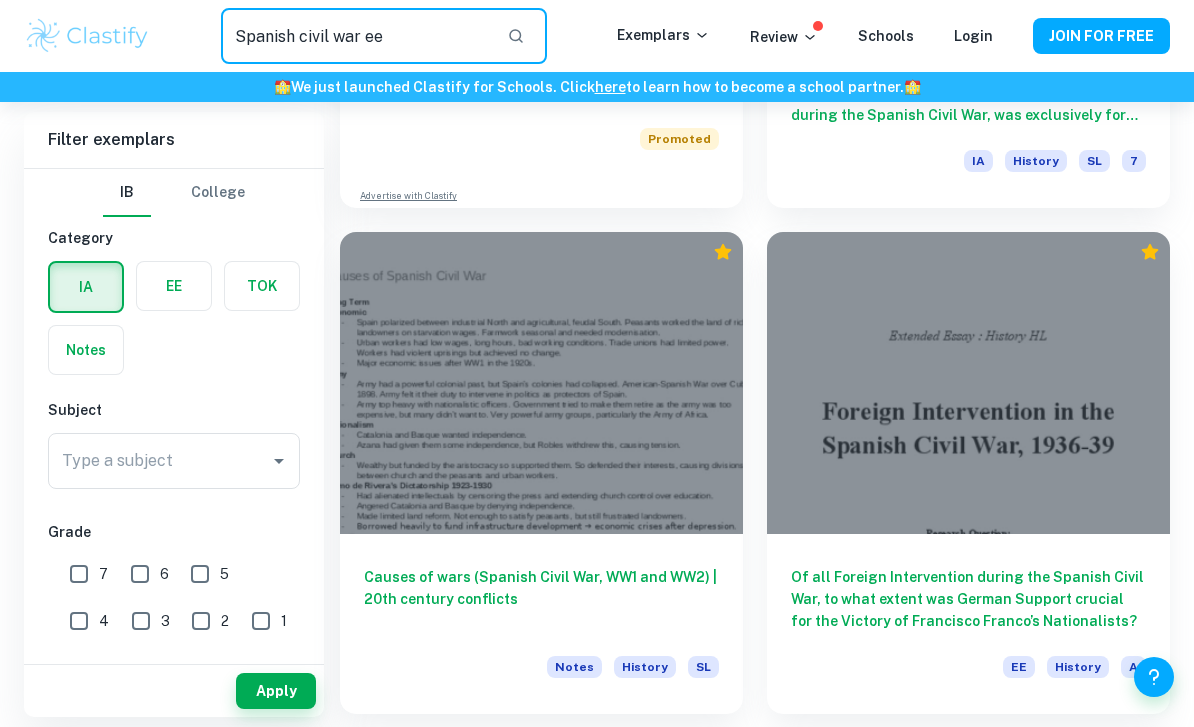 type on "Spanish civil war ee" 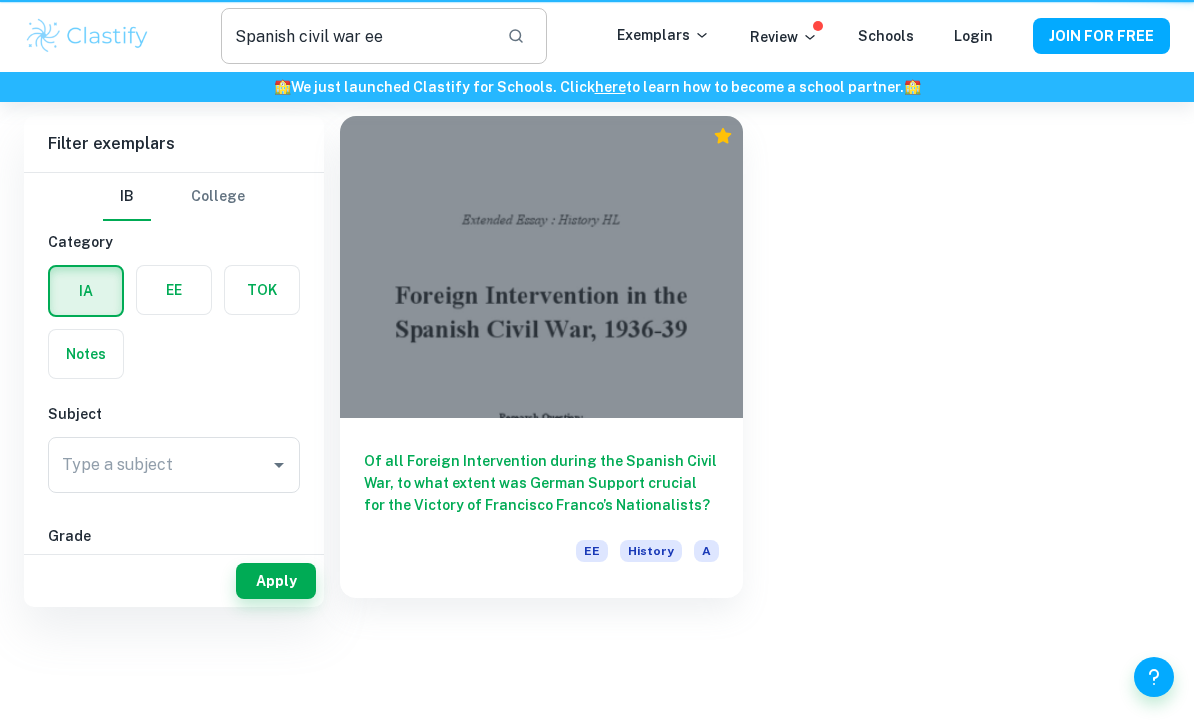 scroll, scrollTop: 0, scrollLeft: 0, axis: both 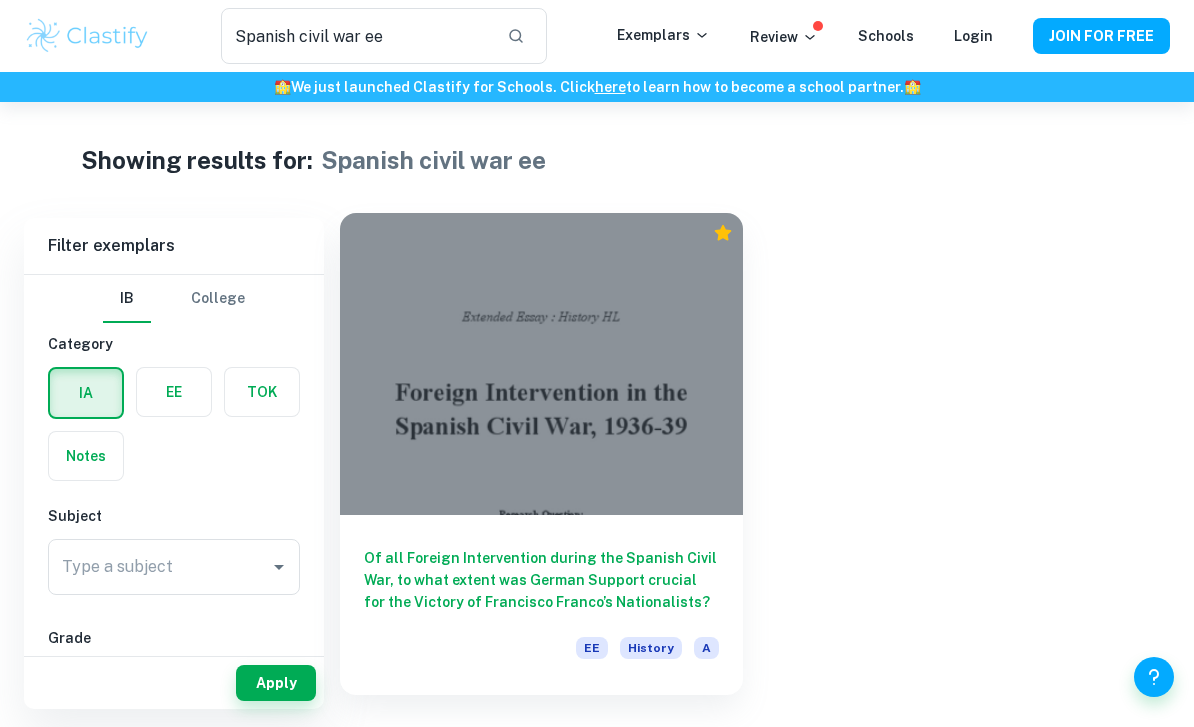 click on "Of all Foreign Intervention during the Spanish Civil War, to what extent was German Support crucial for the Victory of Francisco Franco’s Nationalists?" at bounding box center (541, 580) 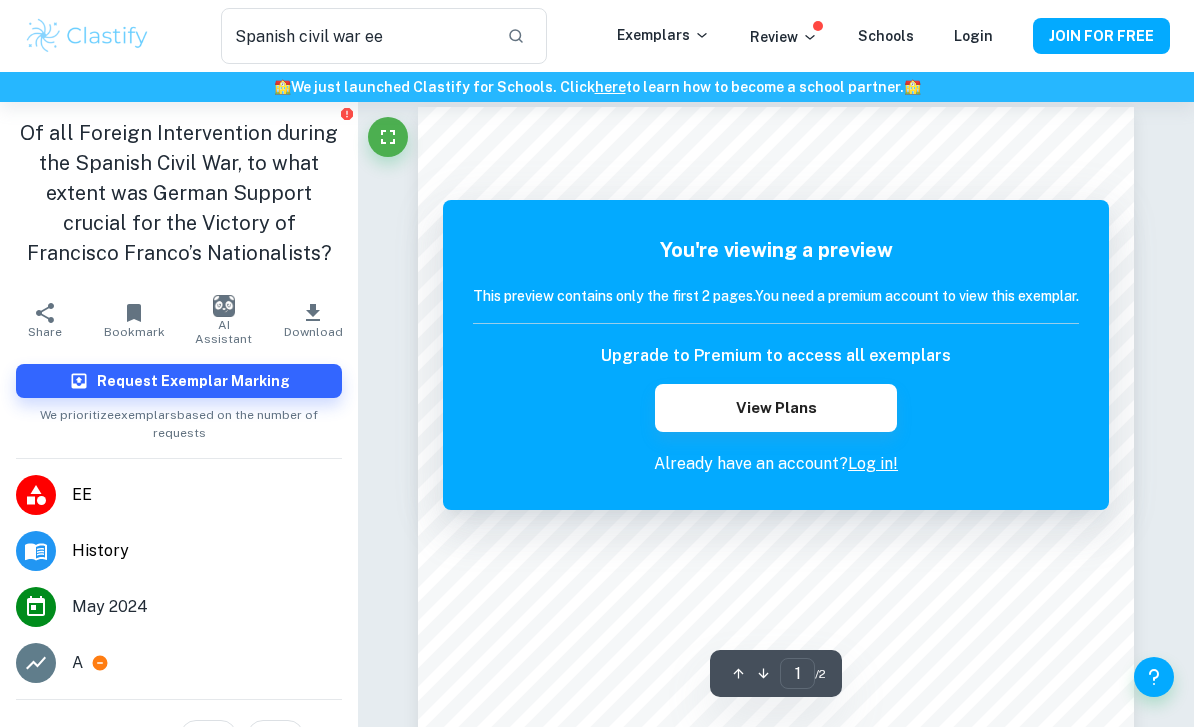 scroll, scrollTop: 0, scrollLeft: 0, axis: both 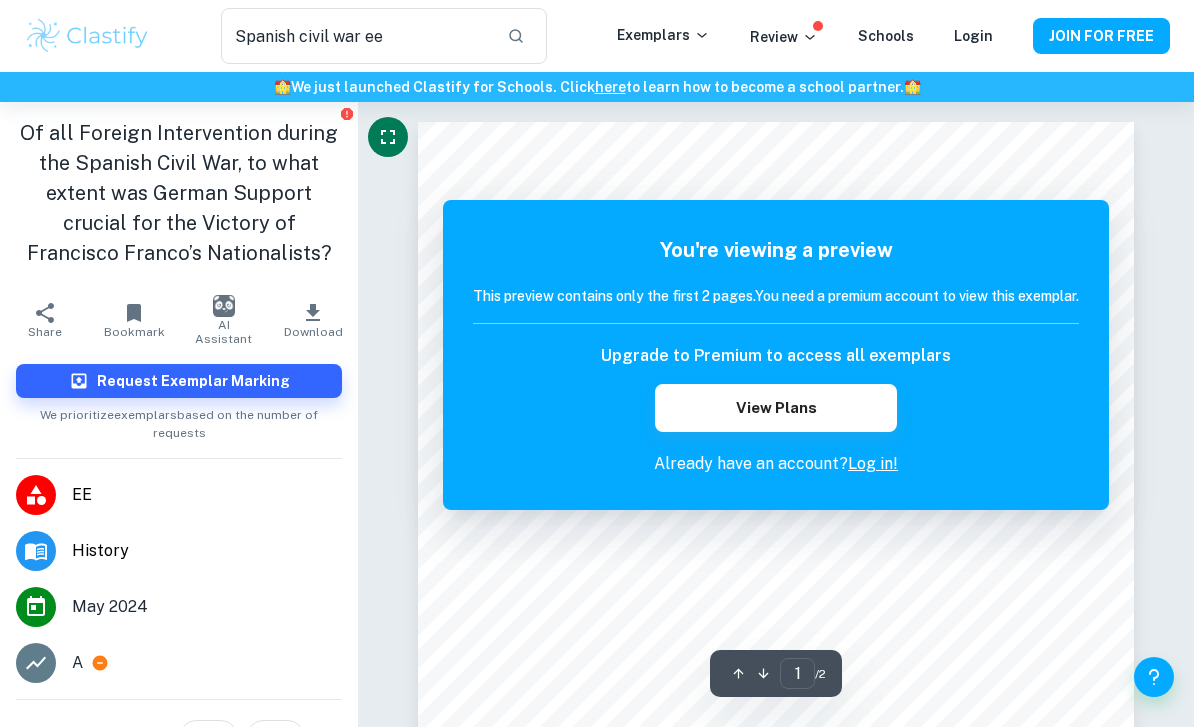 click at bounding box center (388, 137) 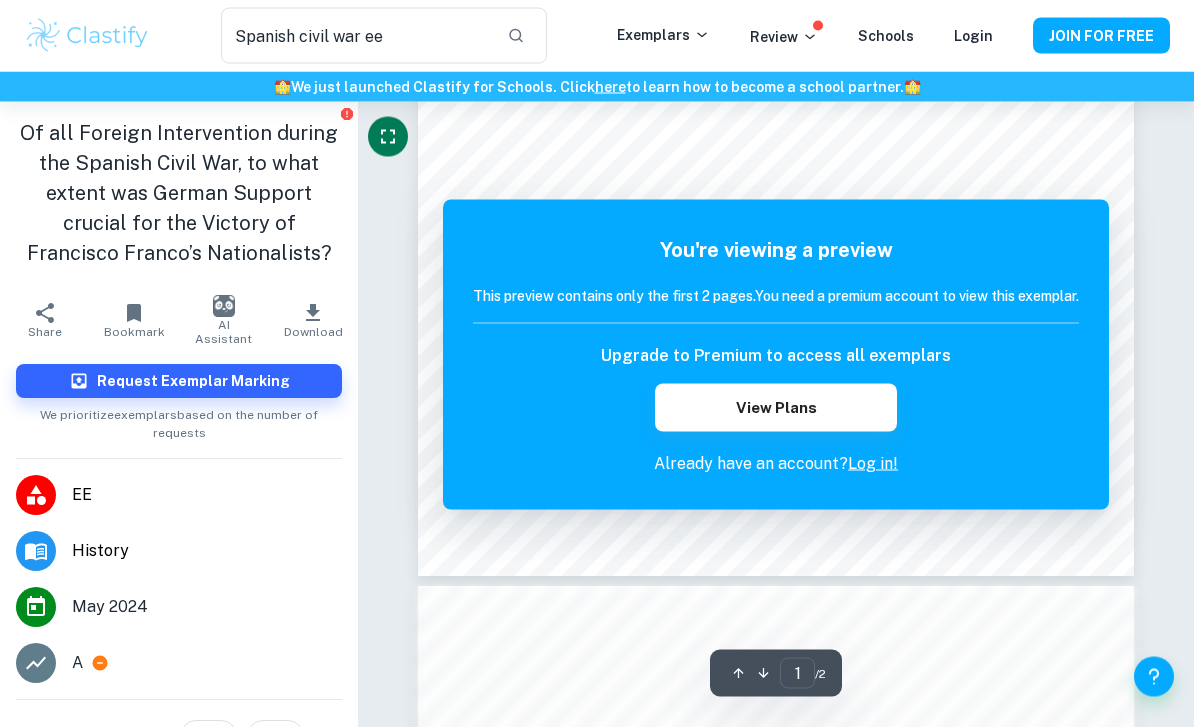 scroll, scrollTop: 558, scrollLeft: 0, axis: vertical 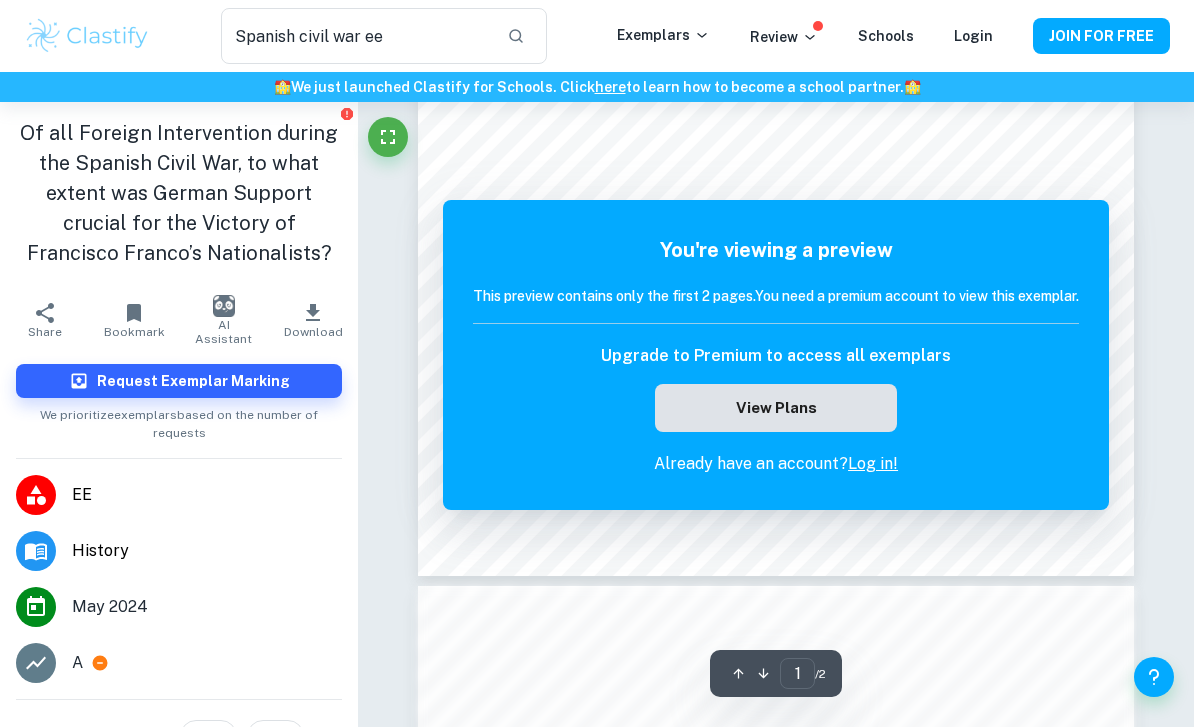 click on "View Plans" at bounding box center (776, 408) 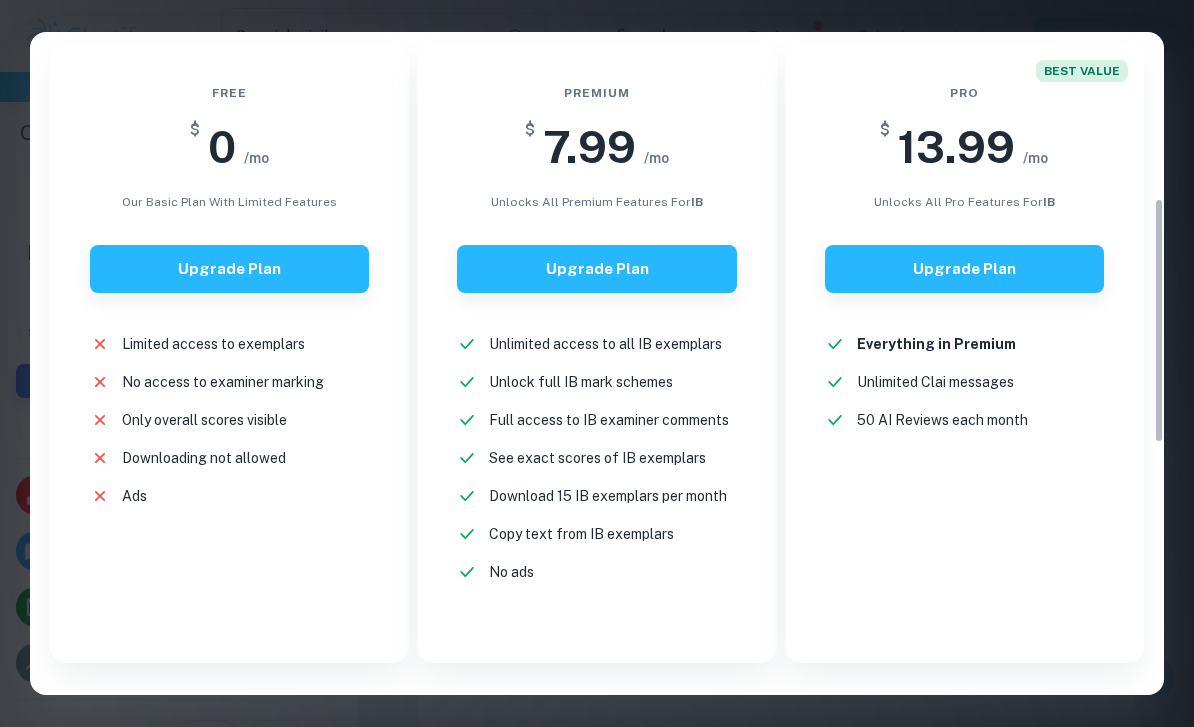 scroll, scrollTop: 450, scrollLeft: 0, axis: vertical 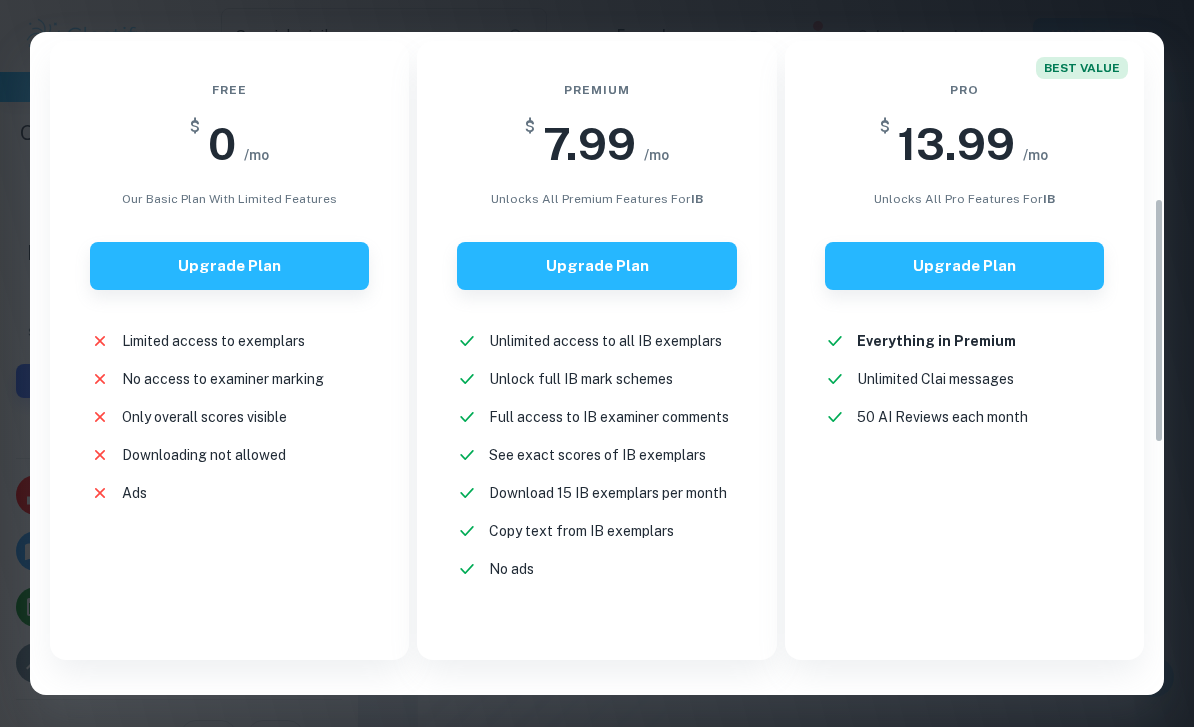 click on "Free $ 0 /mo Our basic plan with limited features Upgrade Plan Limited access to exemplars New! No access to examiner marking New! Only overall scores visible New! Downloading not allowed New! Ads New!" at bounding box center [229, 350] 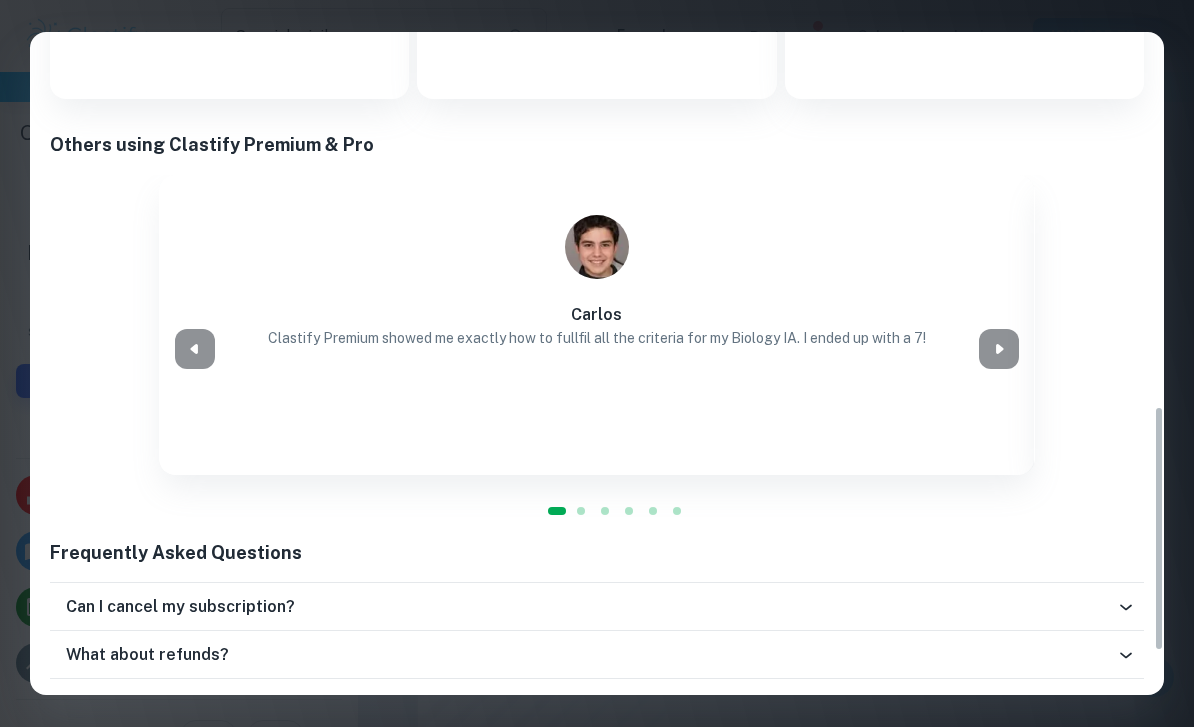 scroll, scrollTop: 1013, scrollLeft: 0, axis: vertical 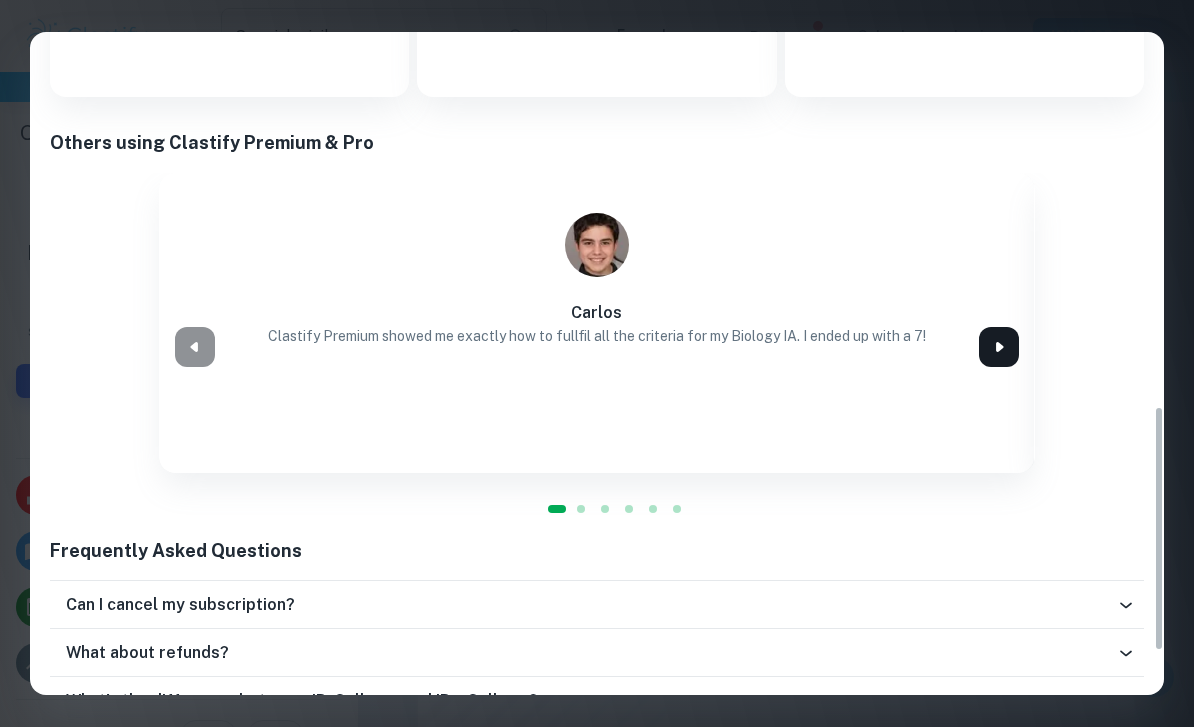 click 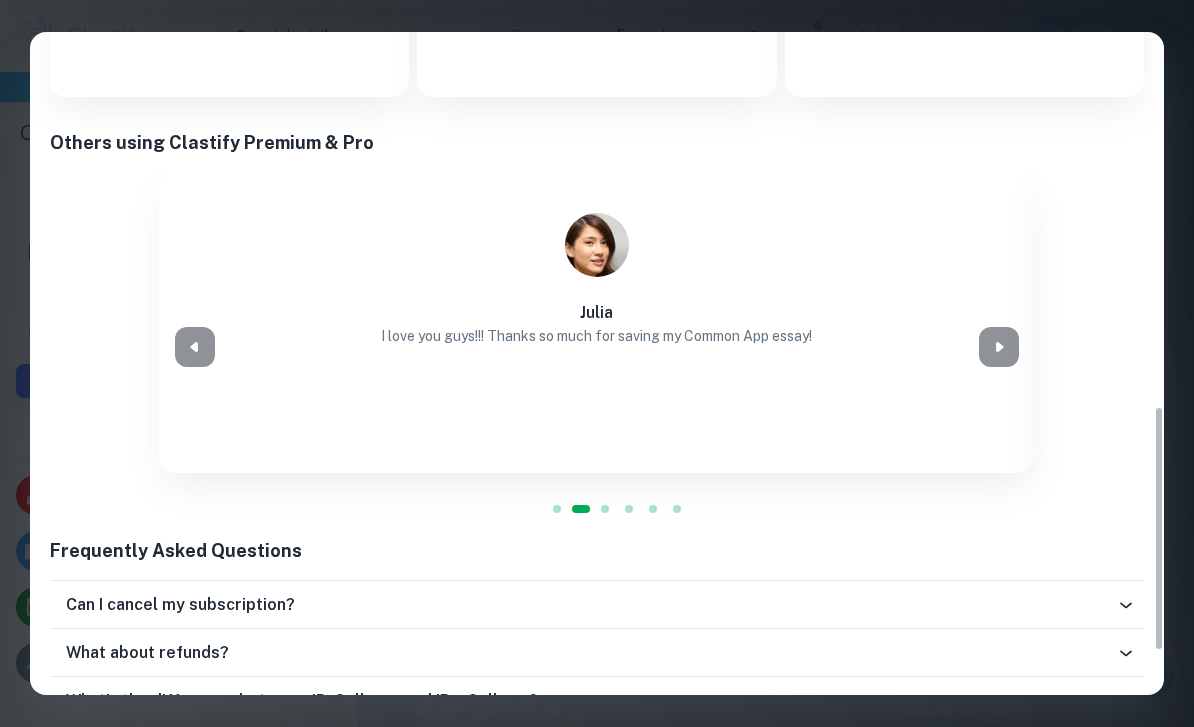 click on "[NAME] I love you guys!!! Thanks so much for saving my Common App essay!" at bounding box center (596, 323) 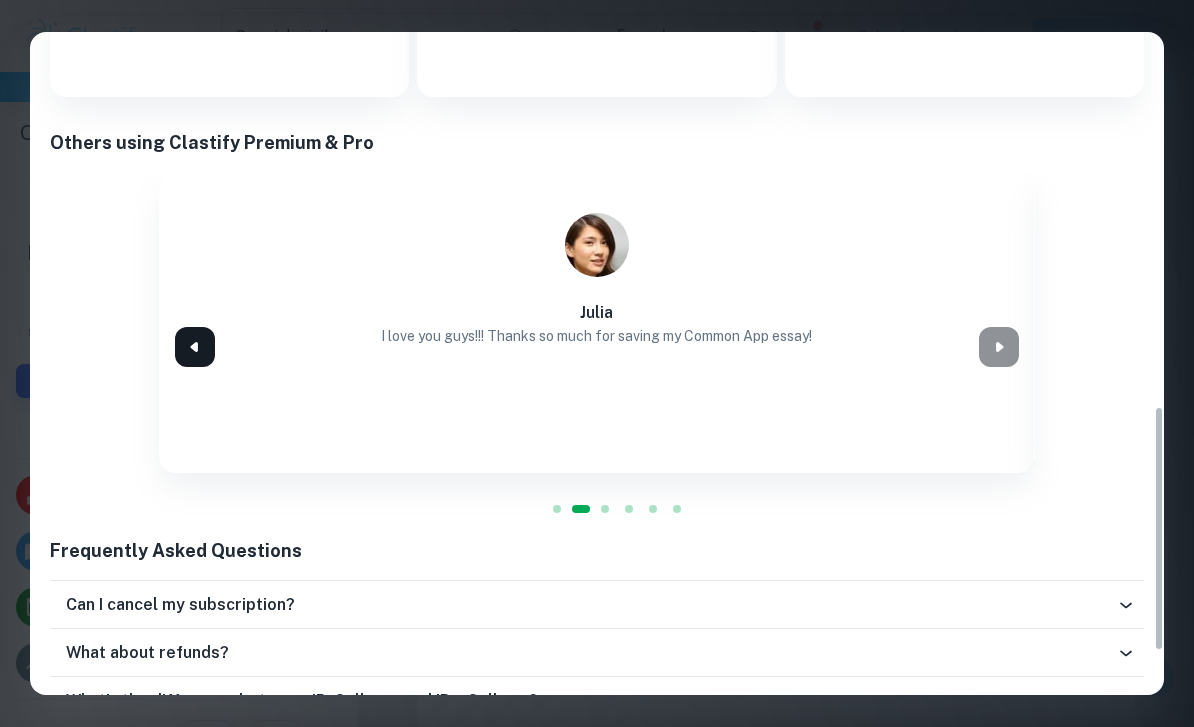 click 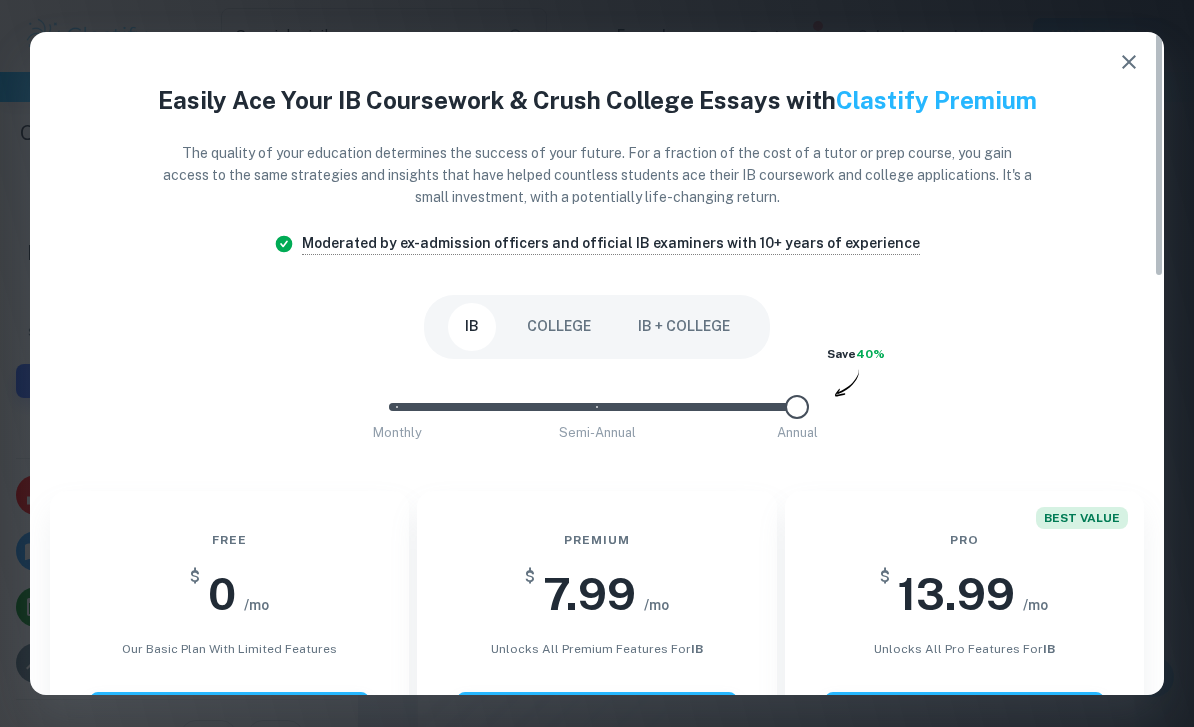 scroll, scrollTop: 0, scrollLeft: 0, axis: both 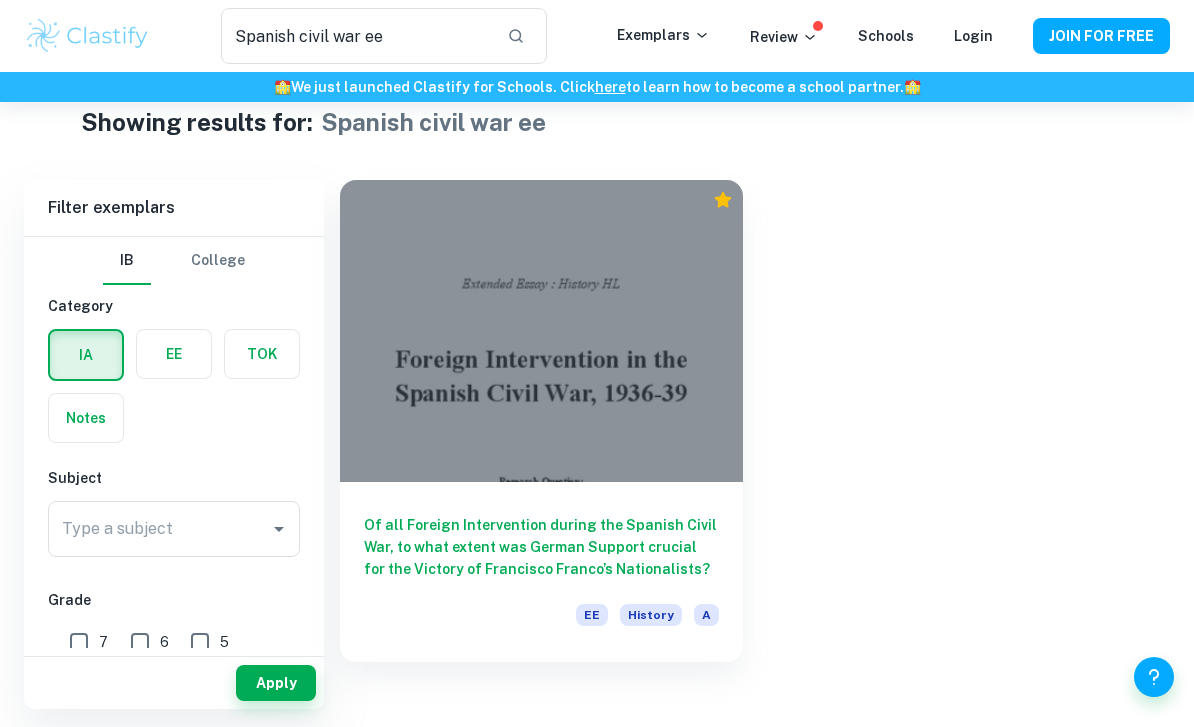 click on "7" at bounding box center [79, 642] 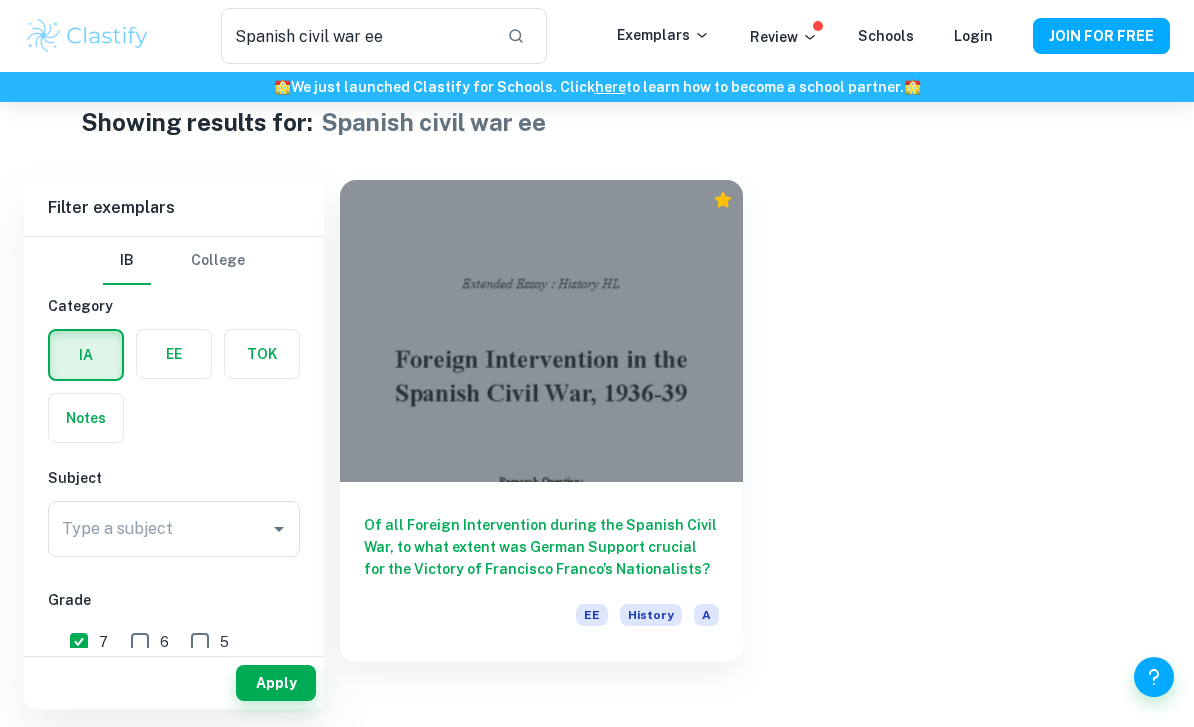 click on "7" at bounding box center [79, 642] 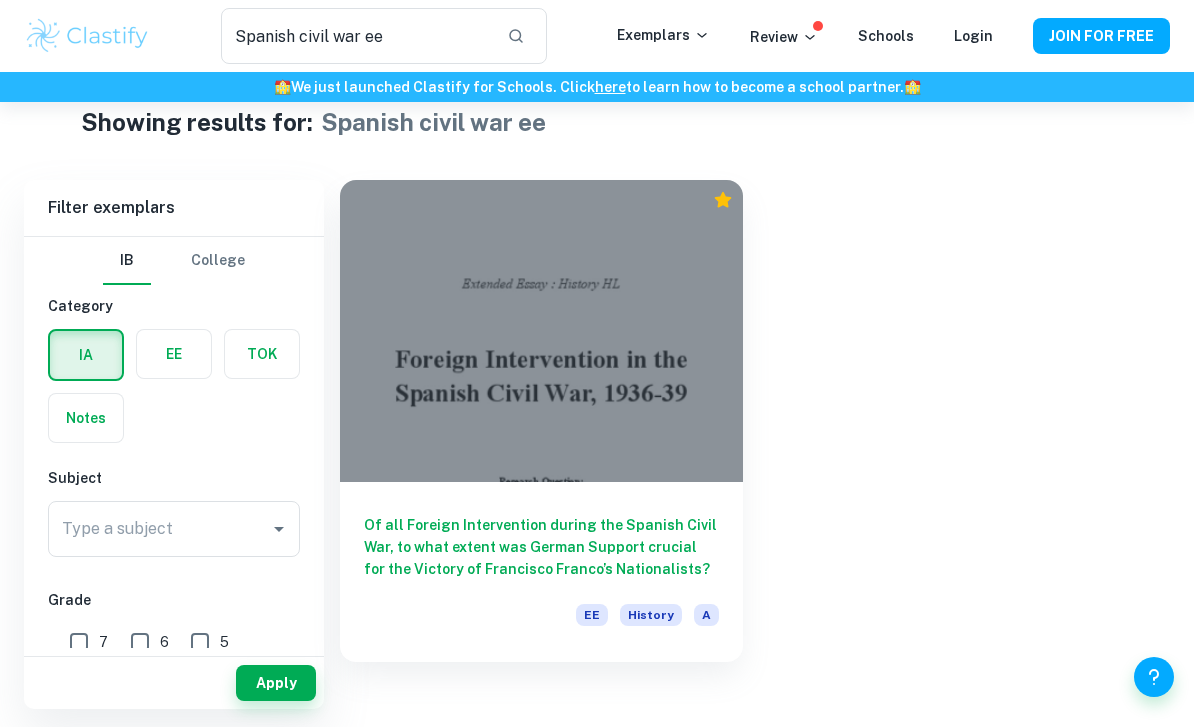 click on "1" at bounding box center [261, 689] 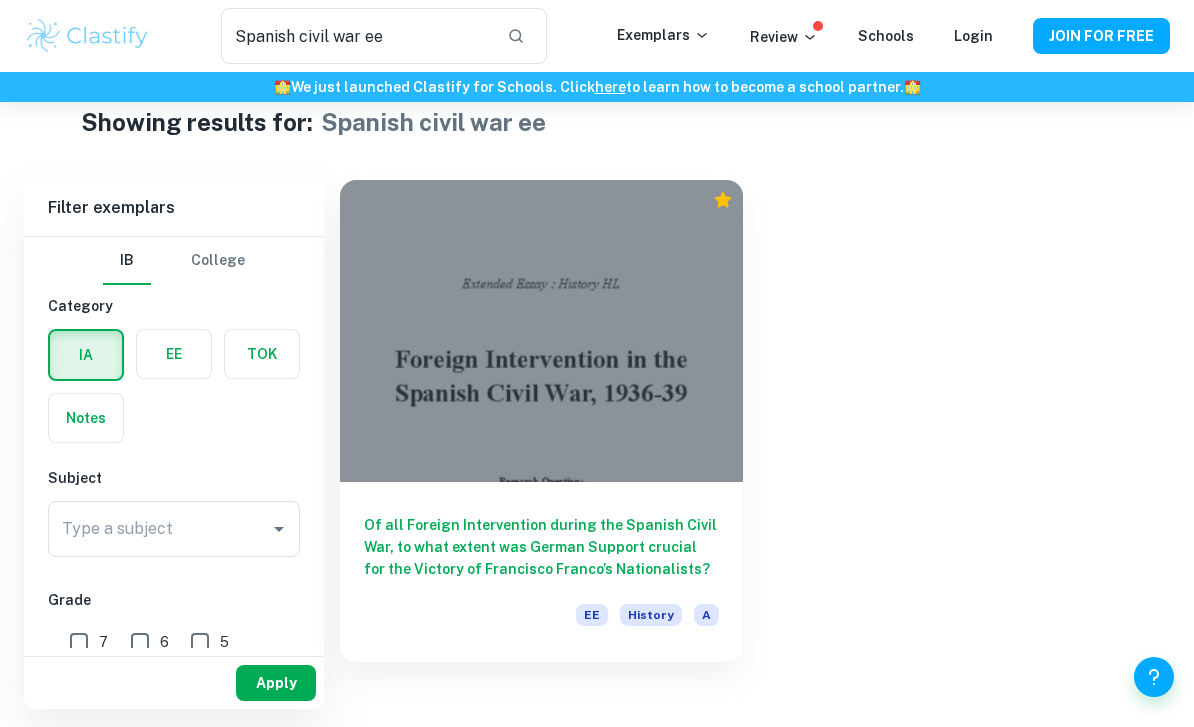 click on "Apply" at bounding box center (276, 683) 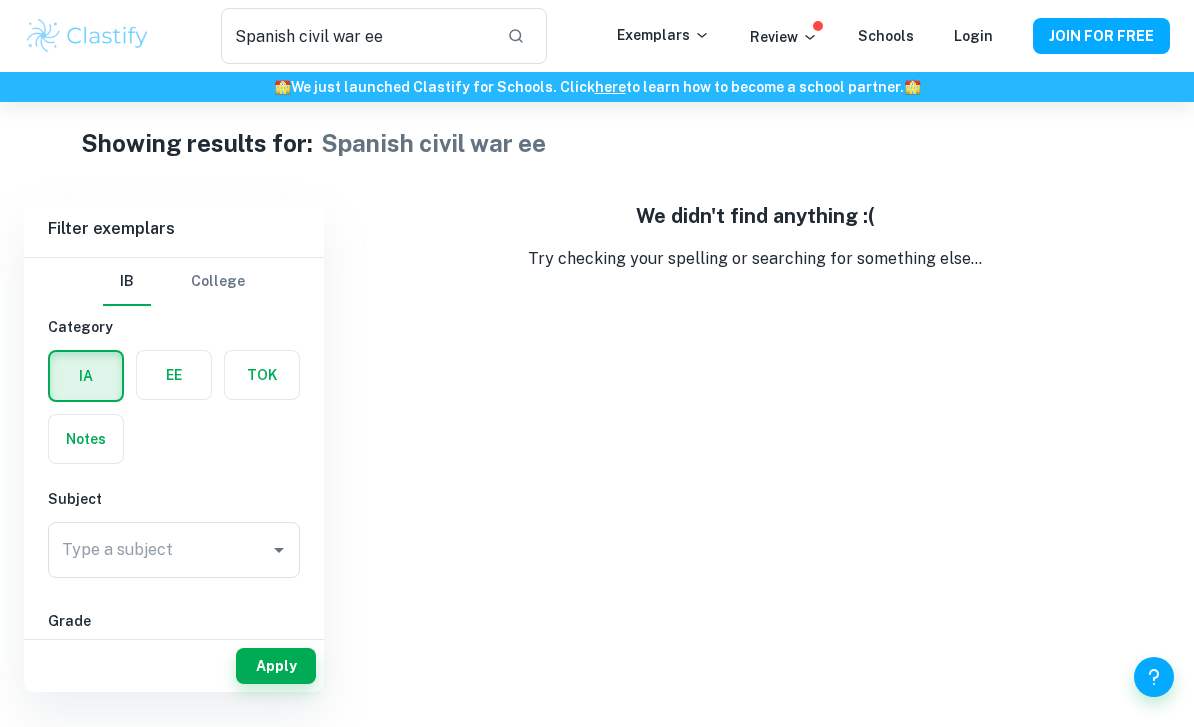 scroll, scrollTop: 0, scrollLeft: 0, axis: both 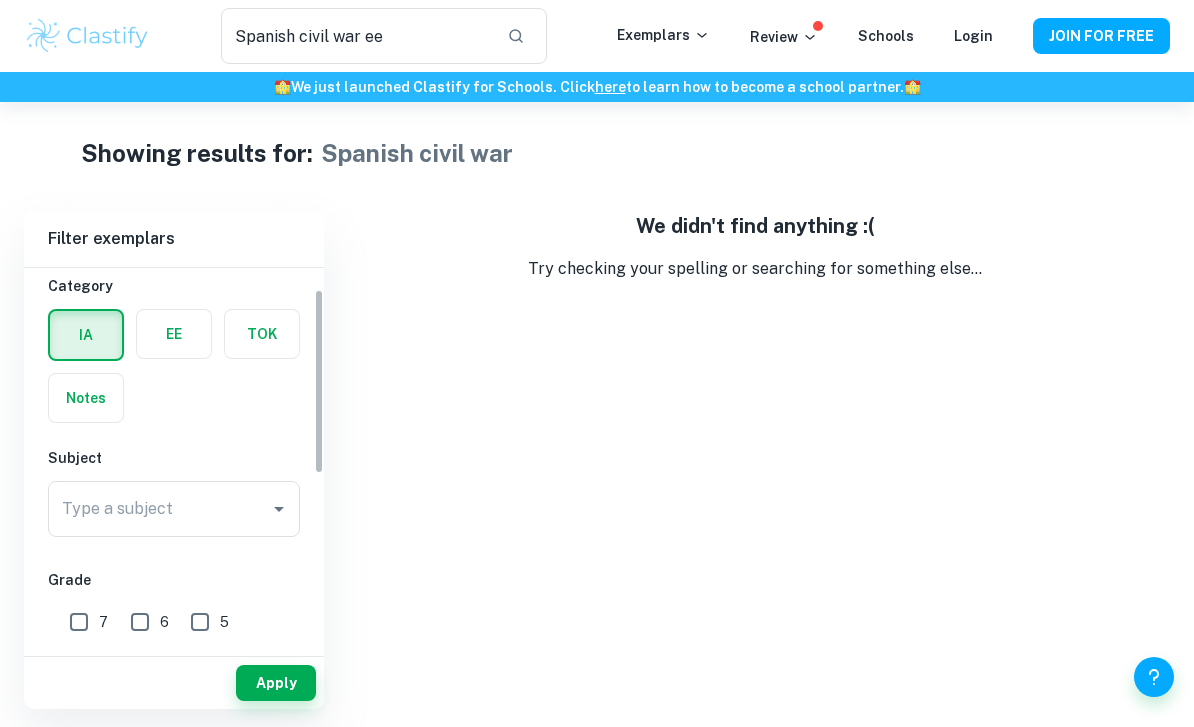 click on "1" at bounding box center (261, 669) 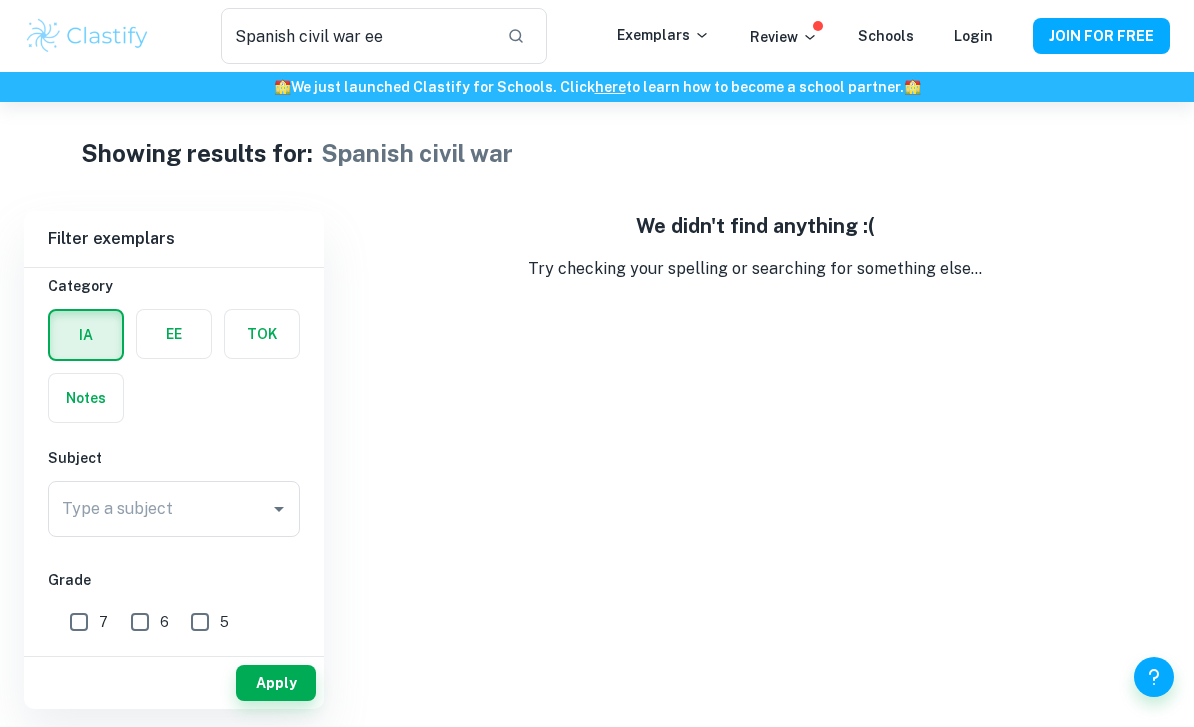 click on "7" at bounding box center [79, 622] 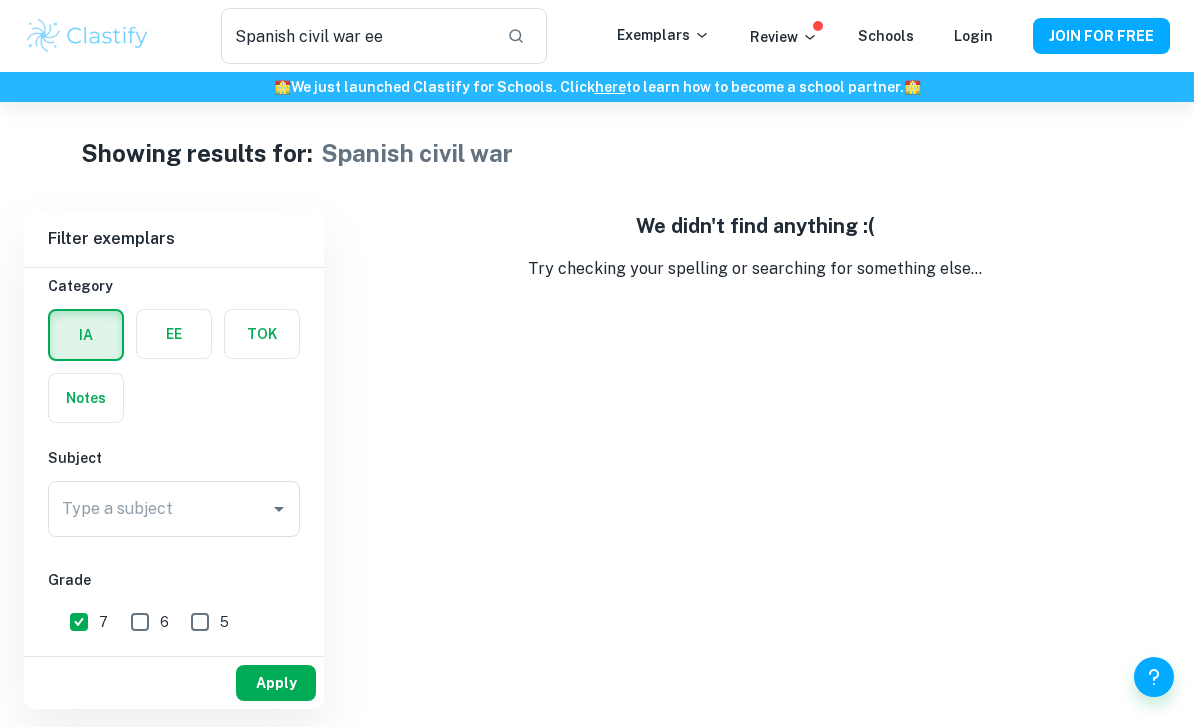 click on "Apply" at bounding box center [276, 683] 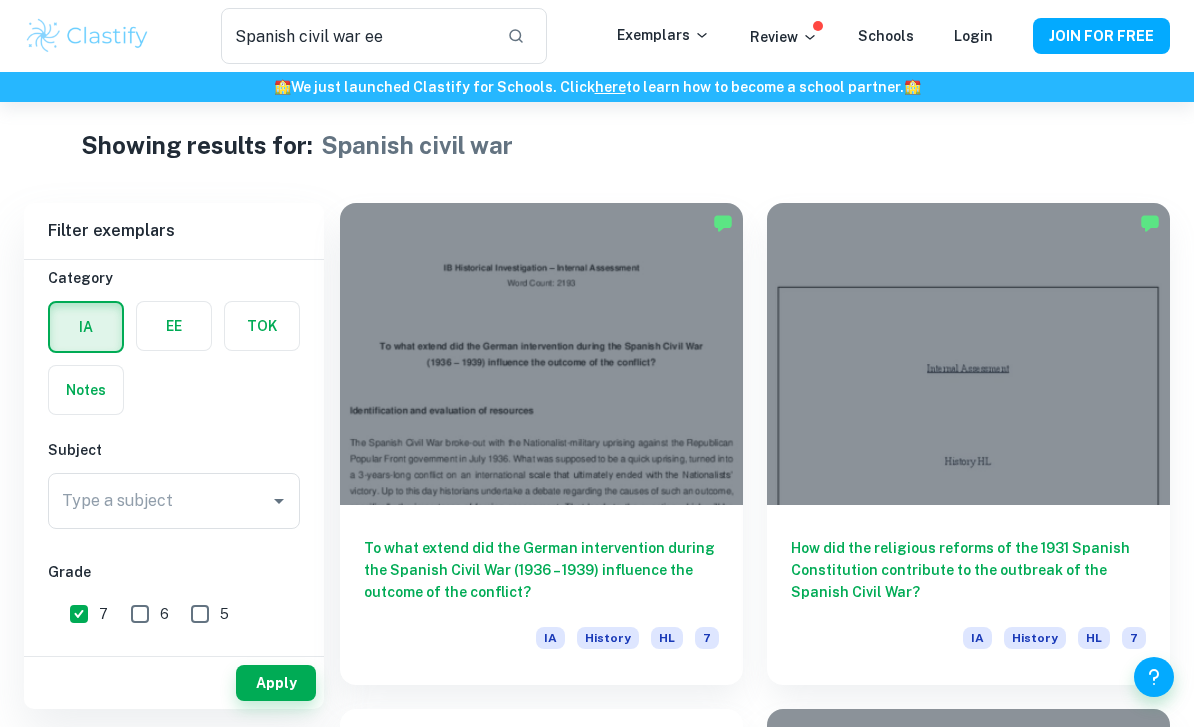 scroll, scrollTop: 16, scrollLeft: 0, axis: vertical 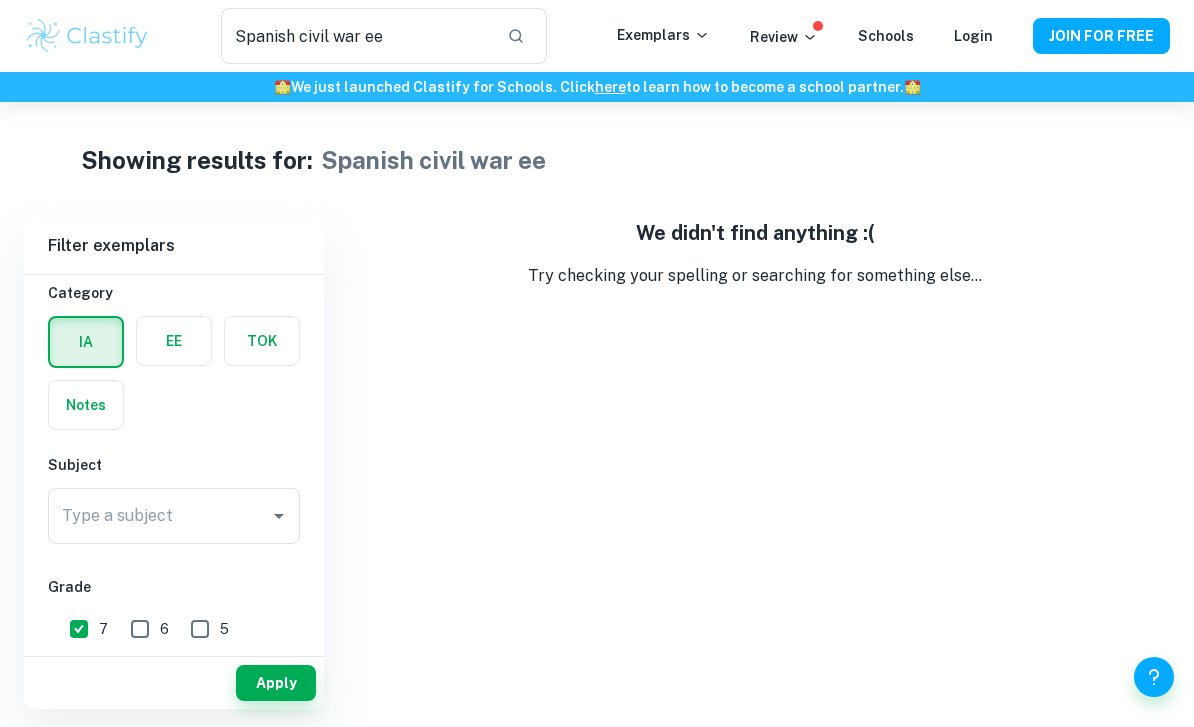 click on "7" at bounding box center [79, 629] 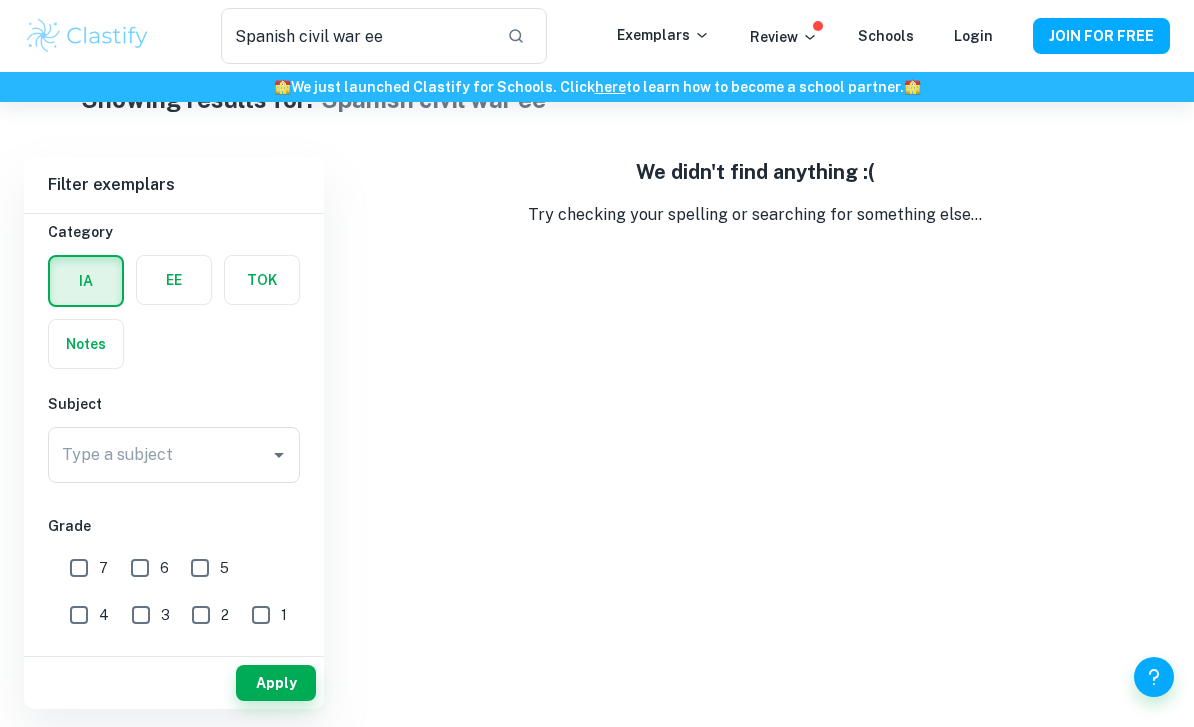 scroll, scrollTop: 62, scrollLeft: 0, axis: vertical 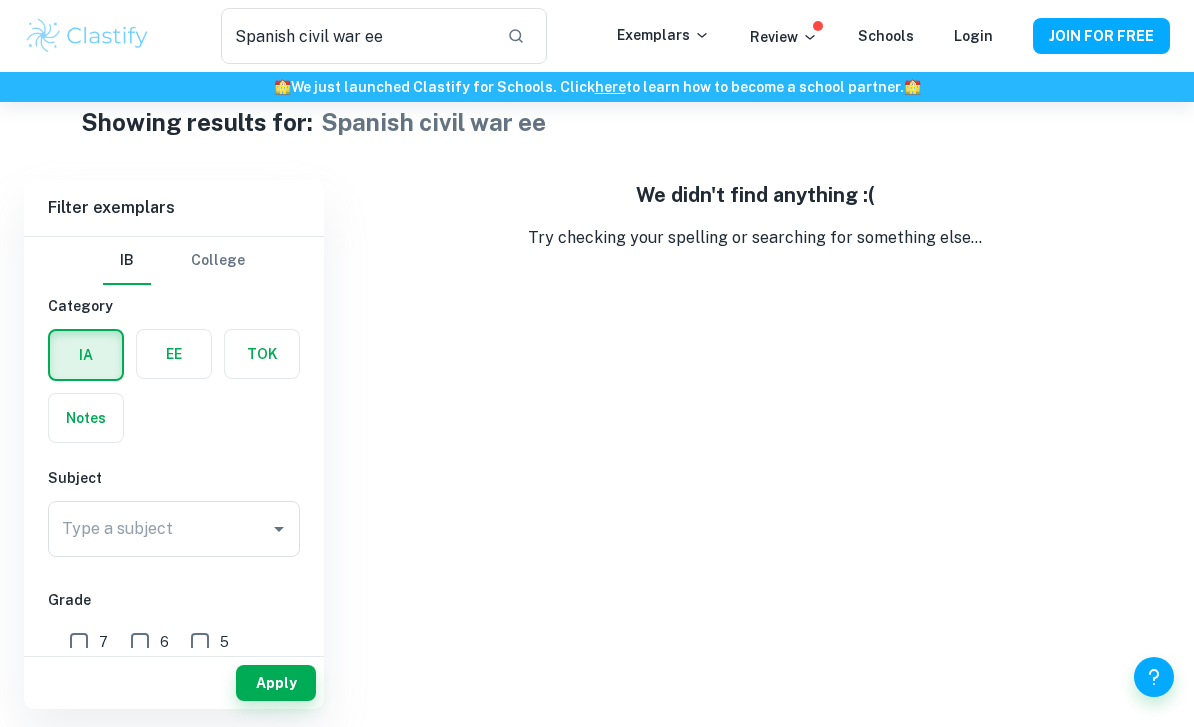click at bounding box center [174, 354] 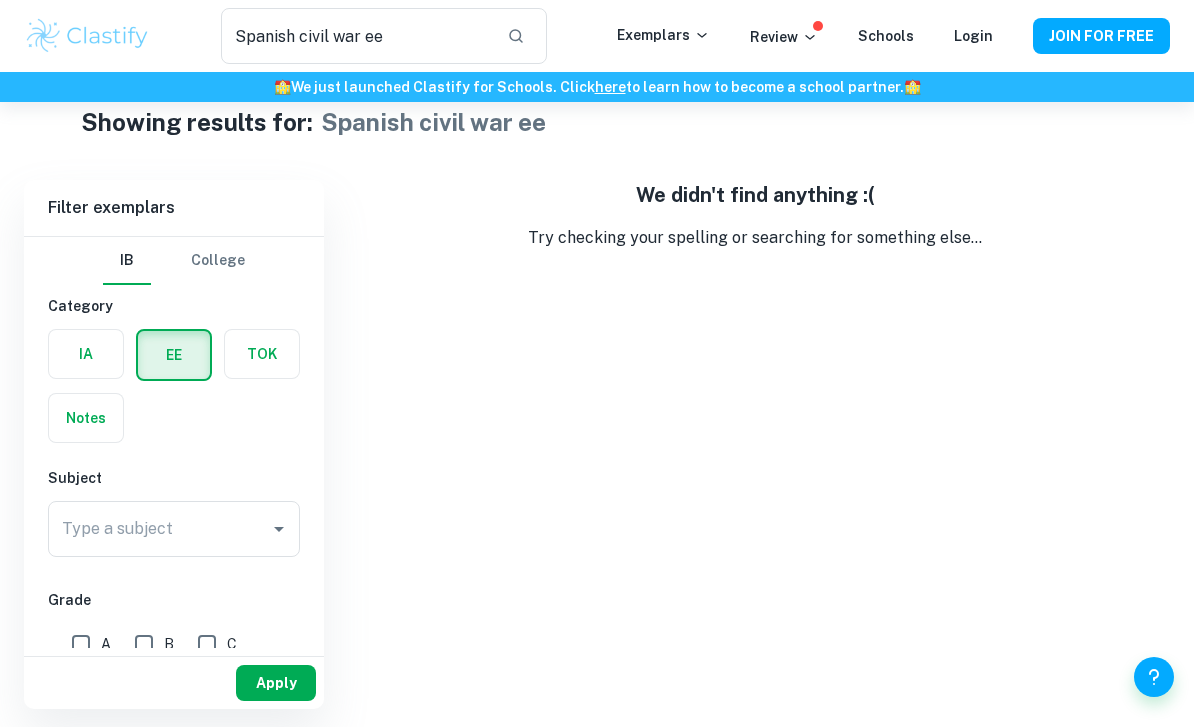 click on "Apply" at bounding box center (276, 683) 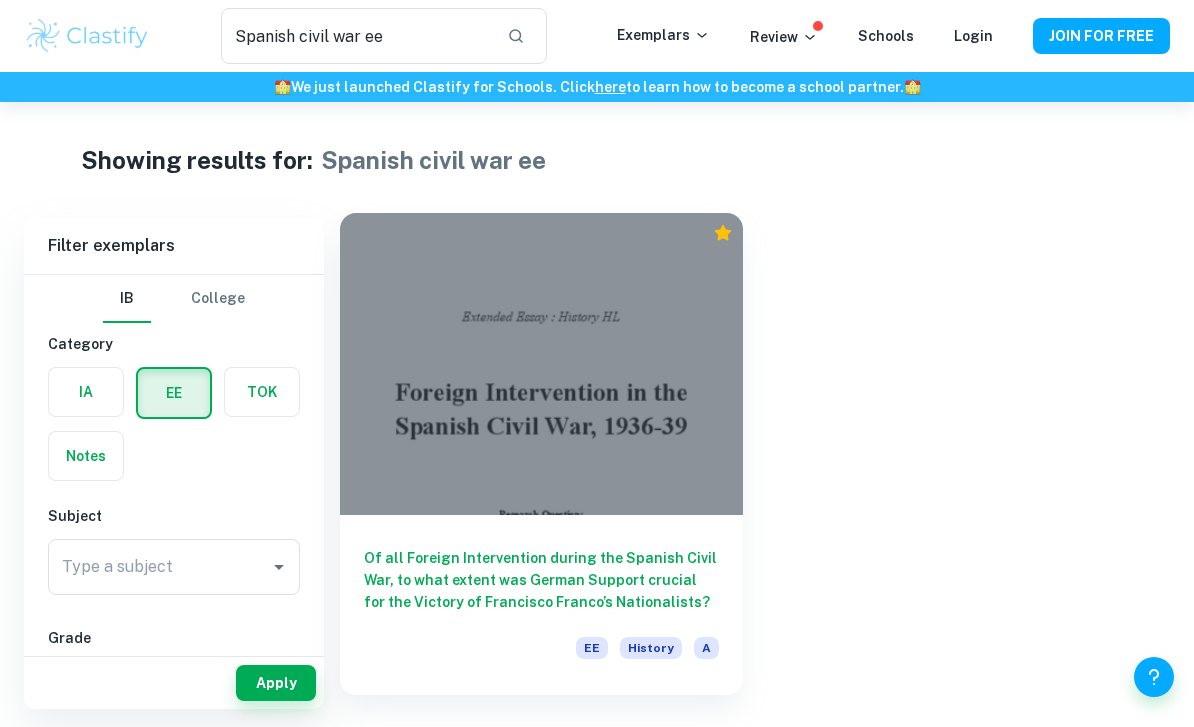 click on "Of all Foreign Intervention during the Spanish Civil War, to what extent was German Support crucial for the Victory of Francisco Franco’s Nationalists?" at bounding box center (541, 580) 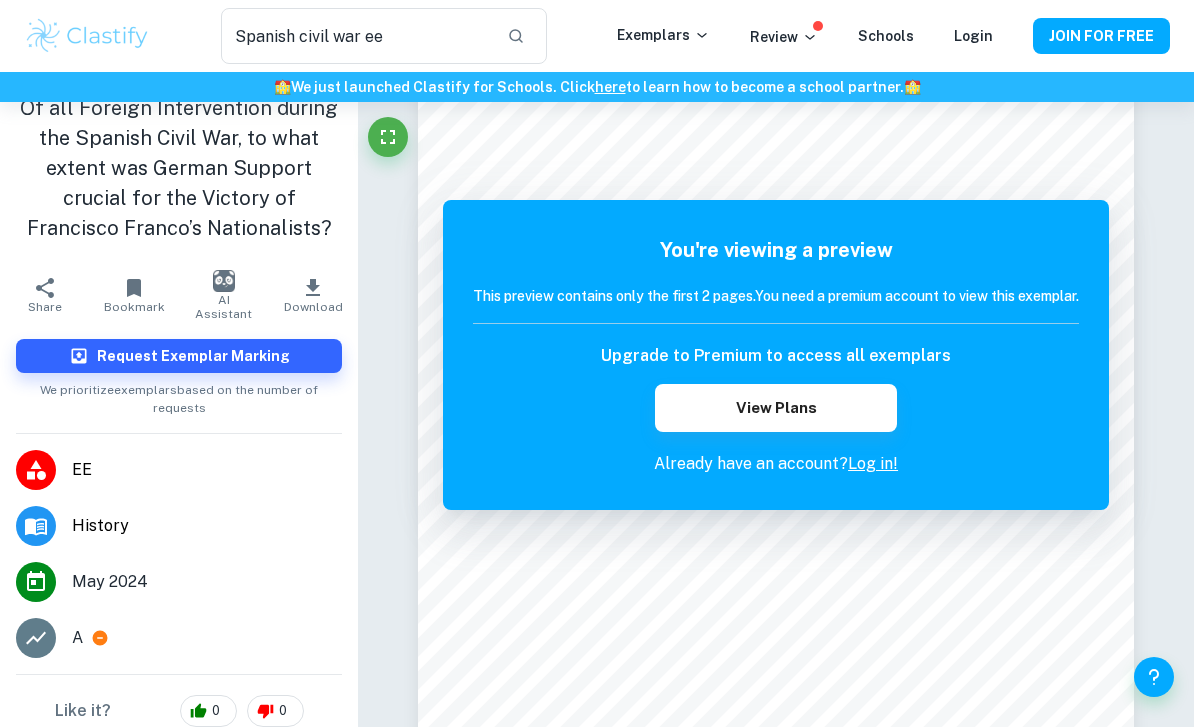 click 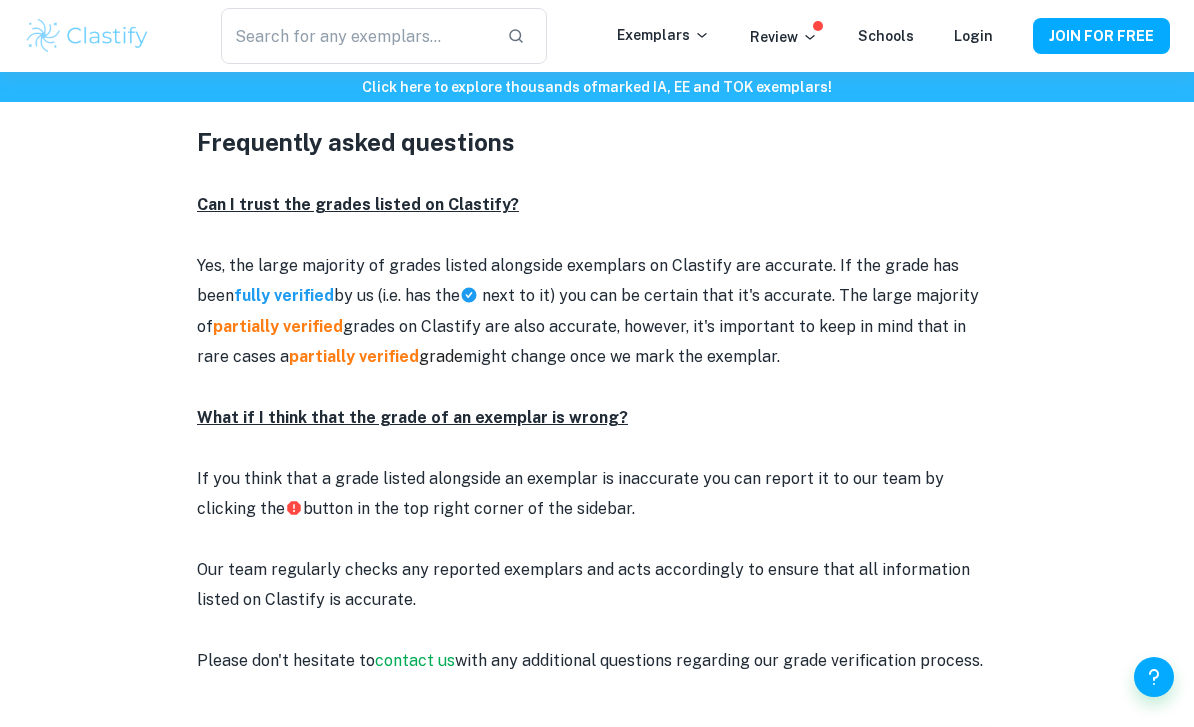 scroll, scrollTop: 2355, scrollLeft: 0, axis: vertical 